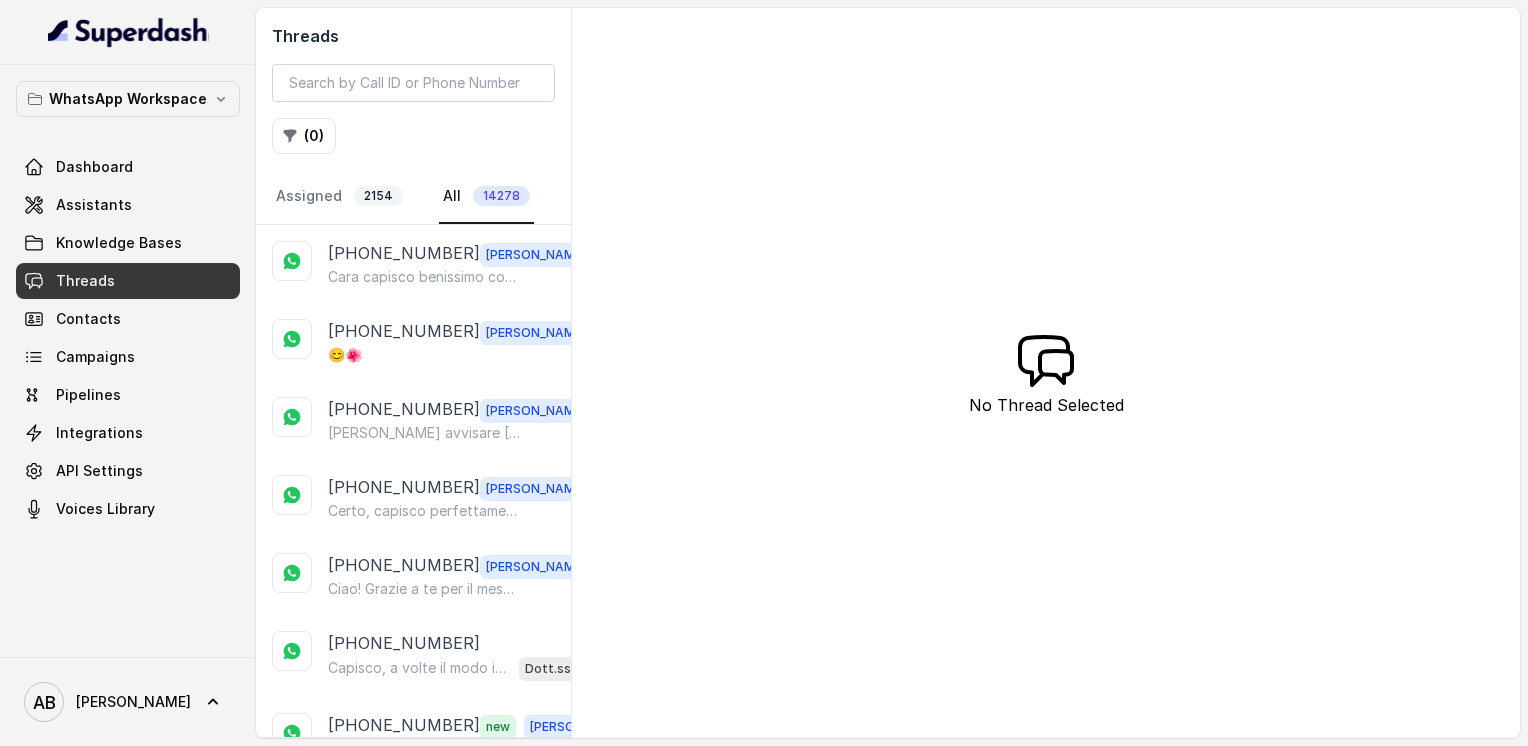 scroll, scrollTop: 0, scrollLeft: 0, axis: both 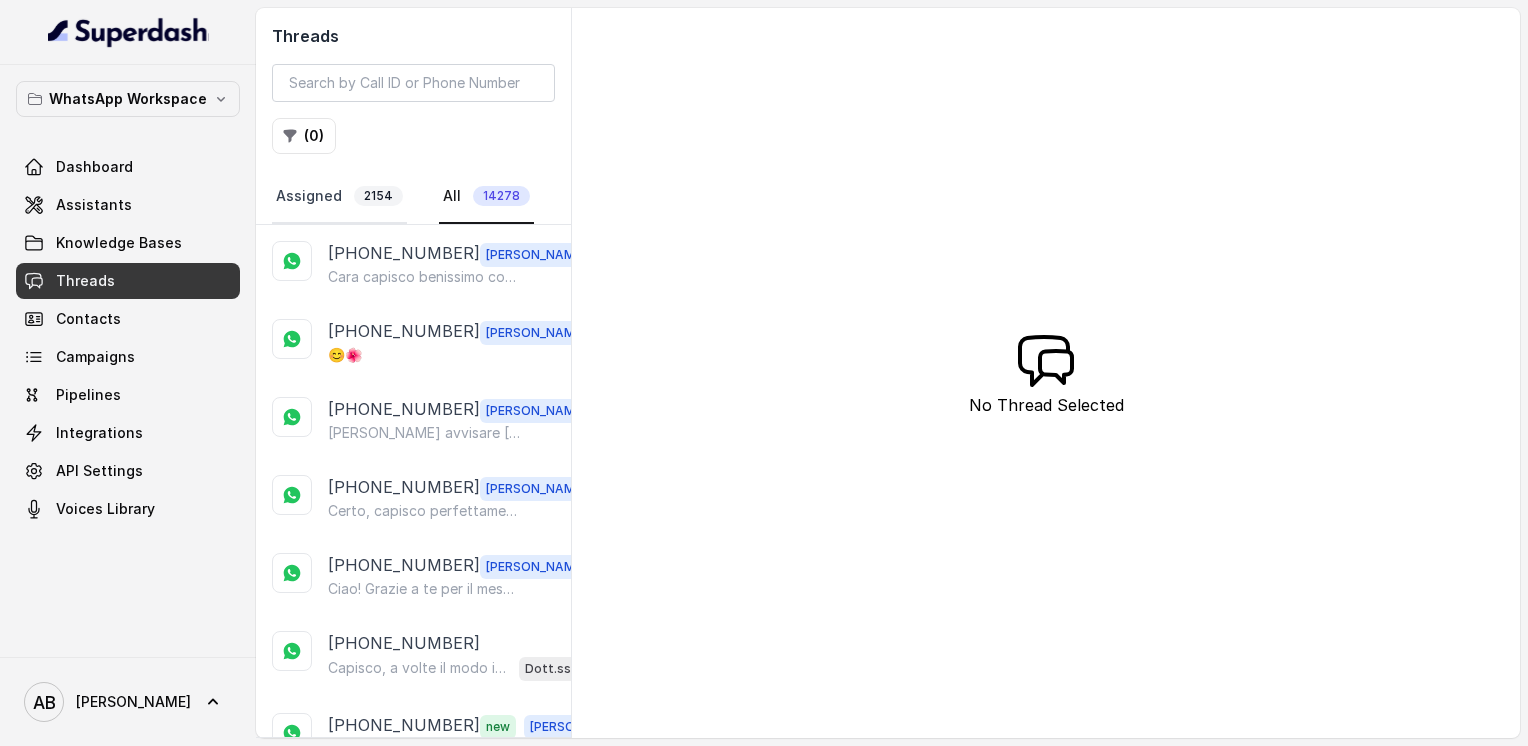 click on "Assigned 2154" at bounding box center [339, 197] 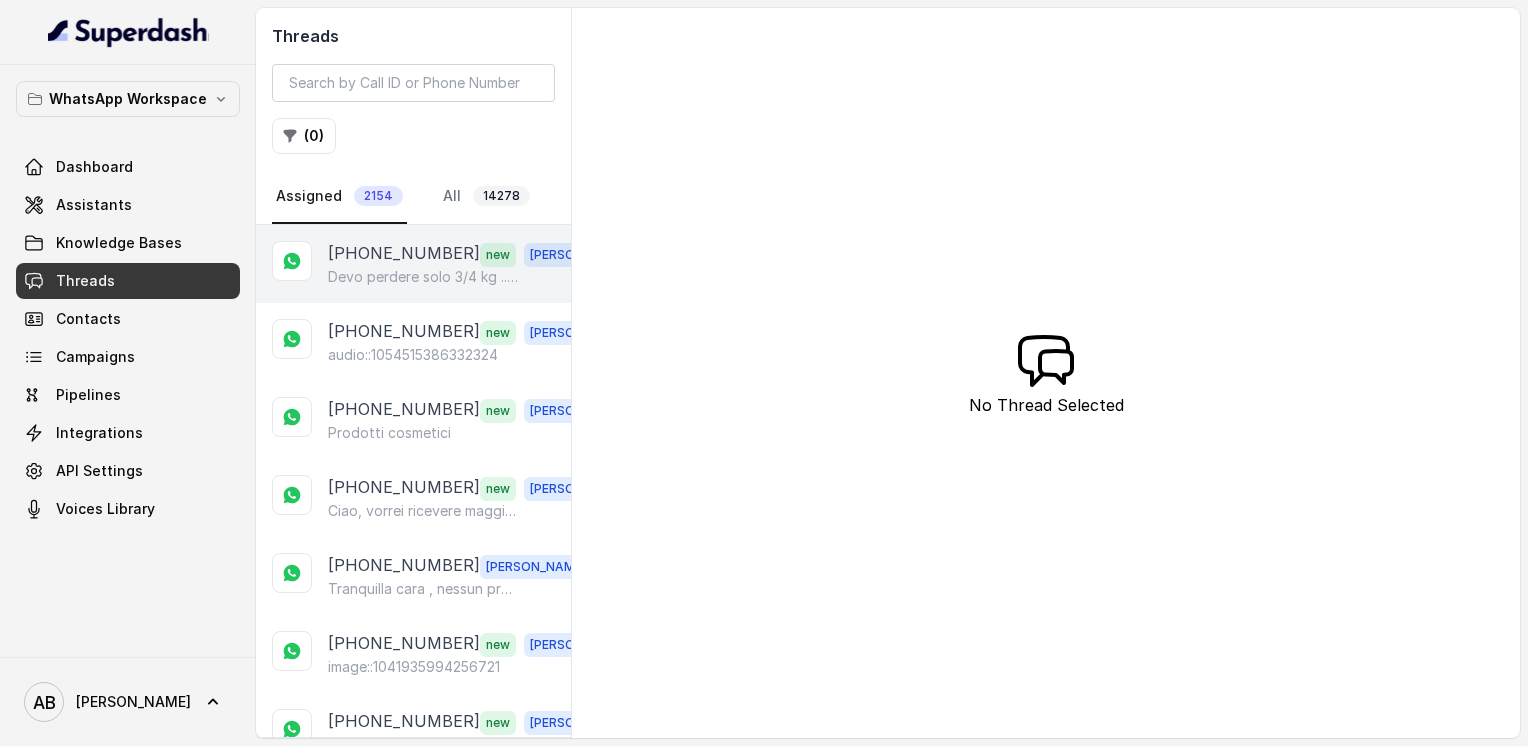 click on "Devo perdere solo 3/4 kg ...ma nn ci sto riuscendo" at bounding box center [424, 277] 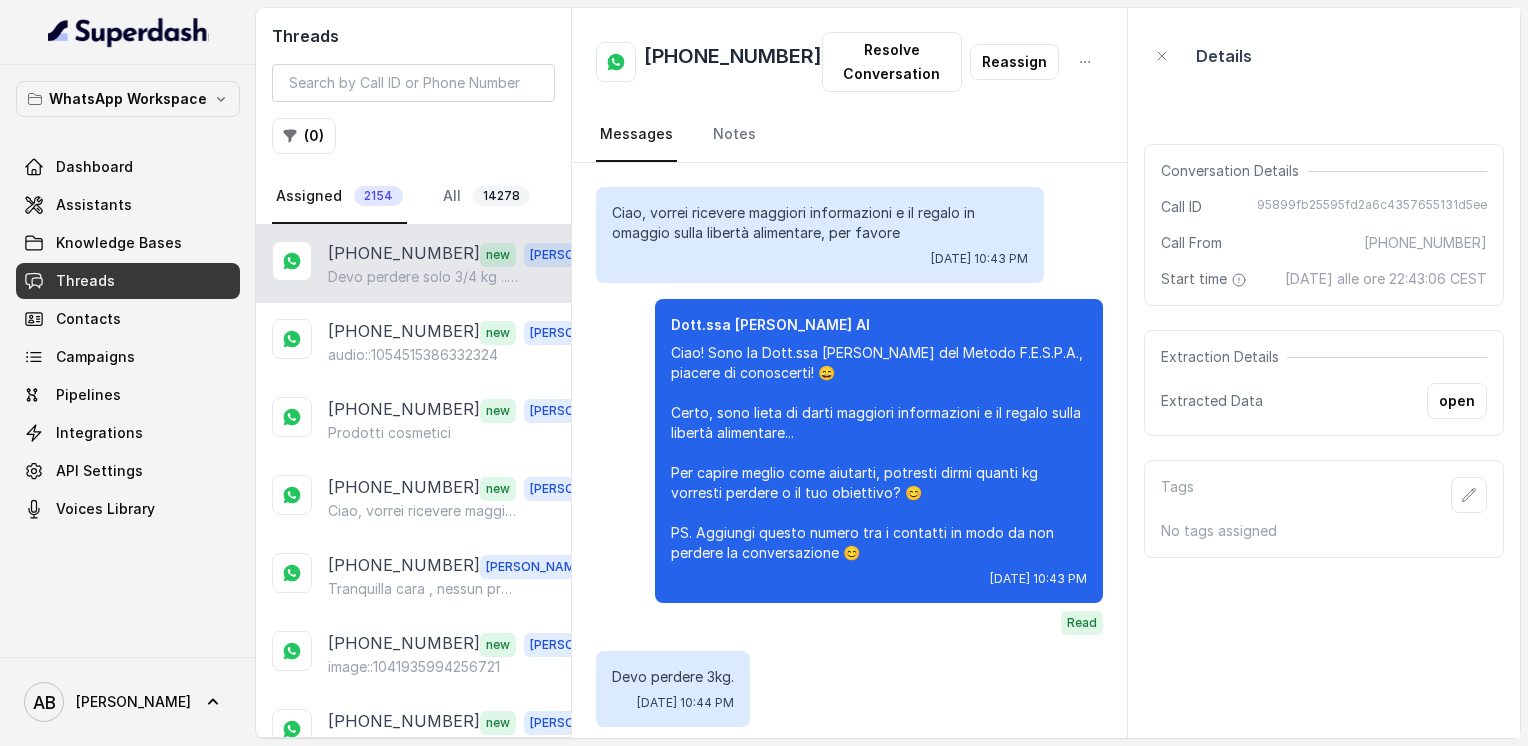 scroll, scrollTop: 2559, scrollLeft: 0, axis: vertical 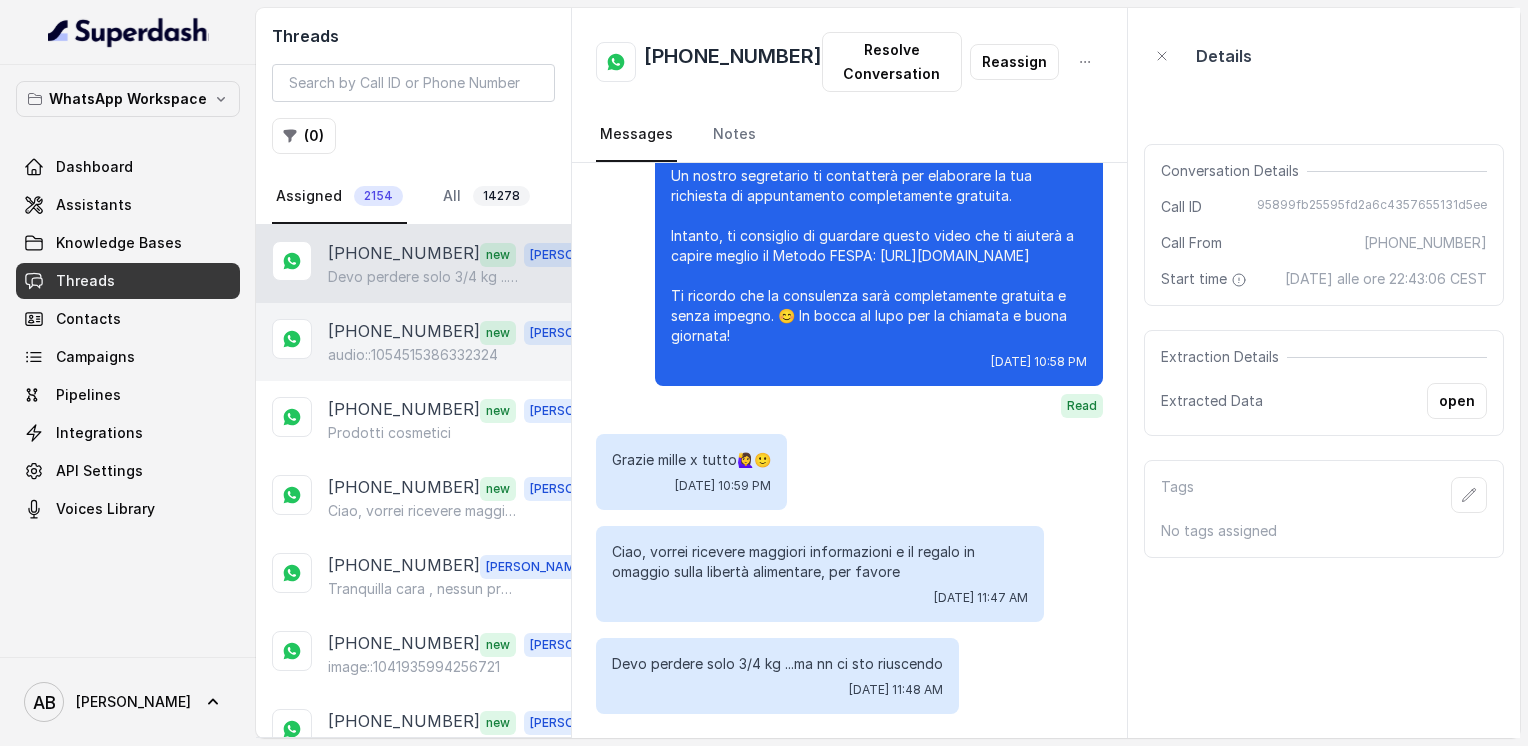 click on "audio::1054515386332324" at bounding box center [413, 355] 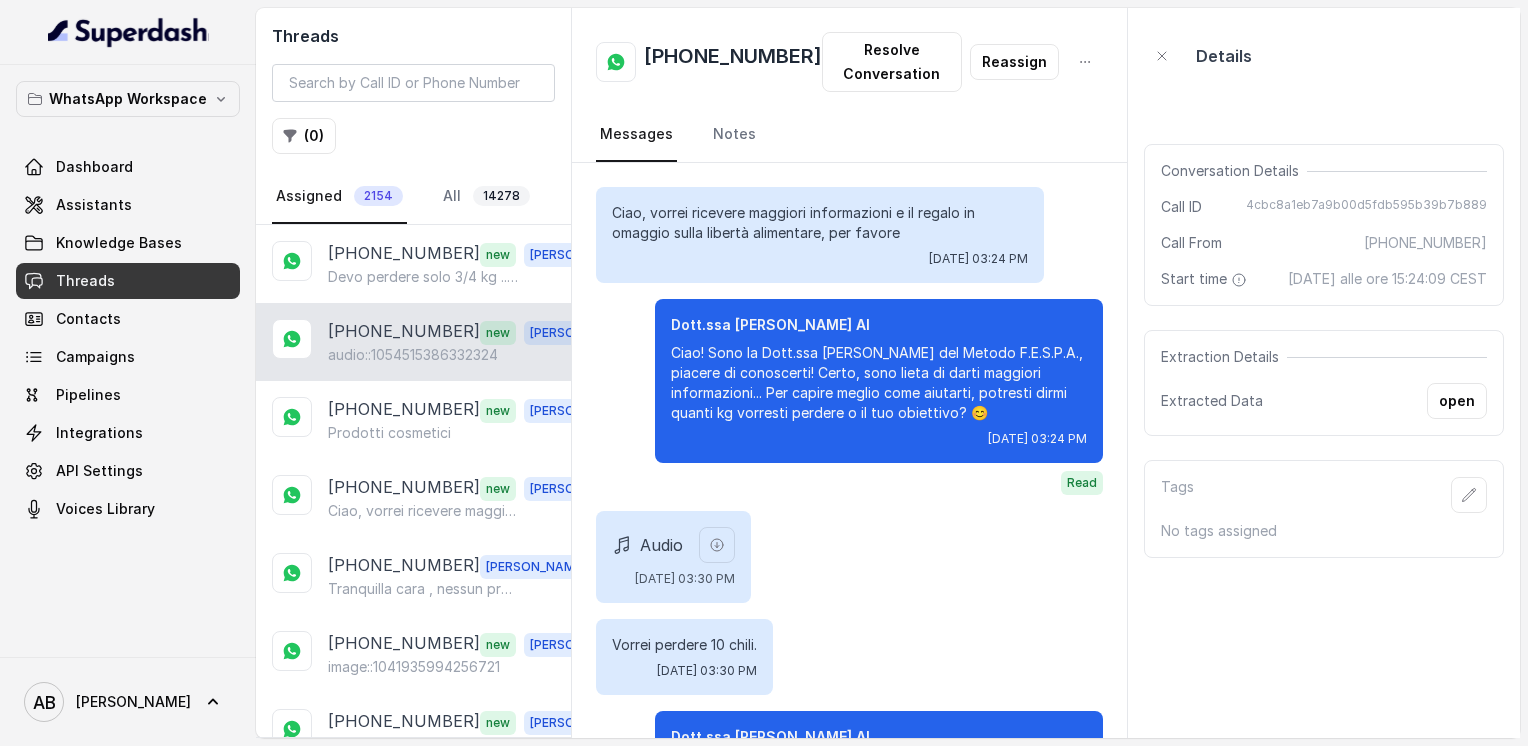 scroll, scrollTop: 2201, scrollLeft: 0, axis: vertical 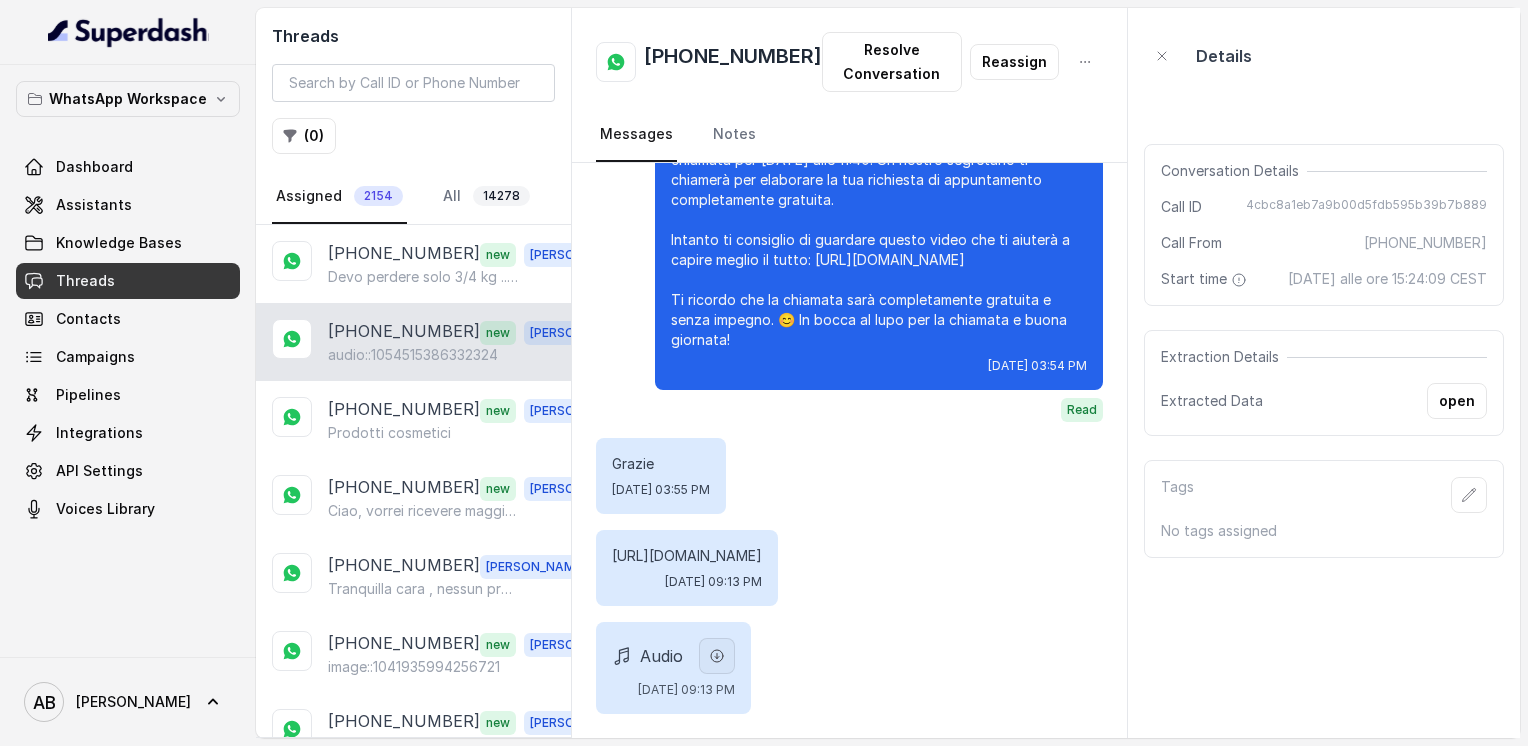 click at bounding box center [717, 656] 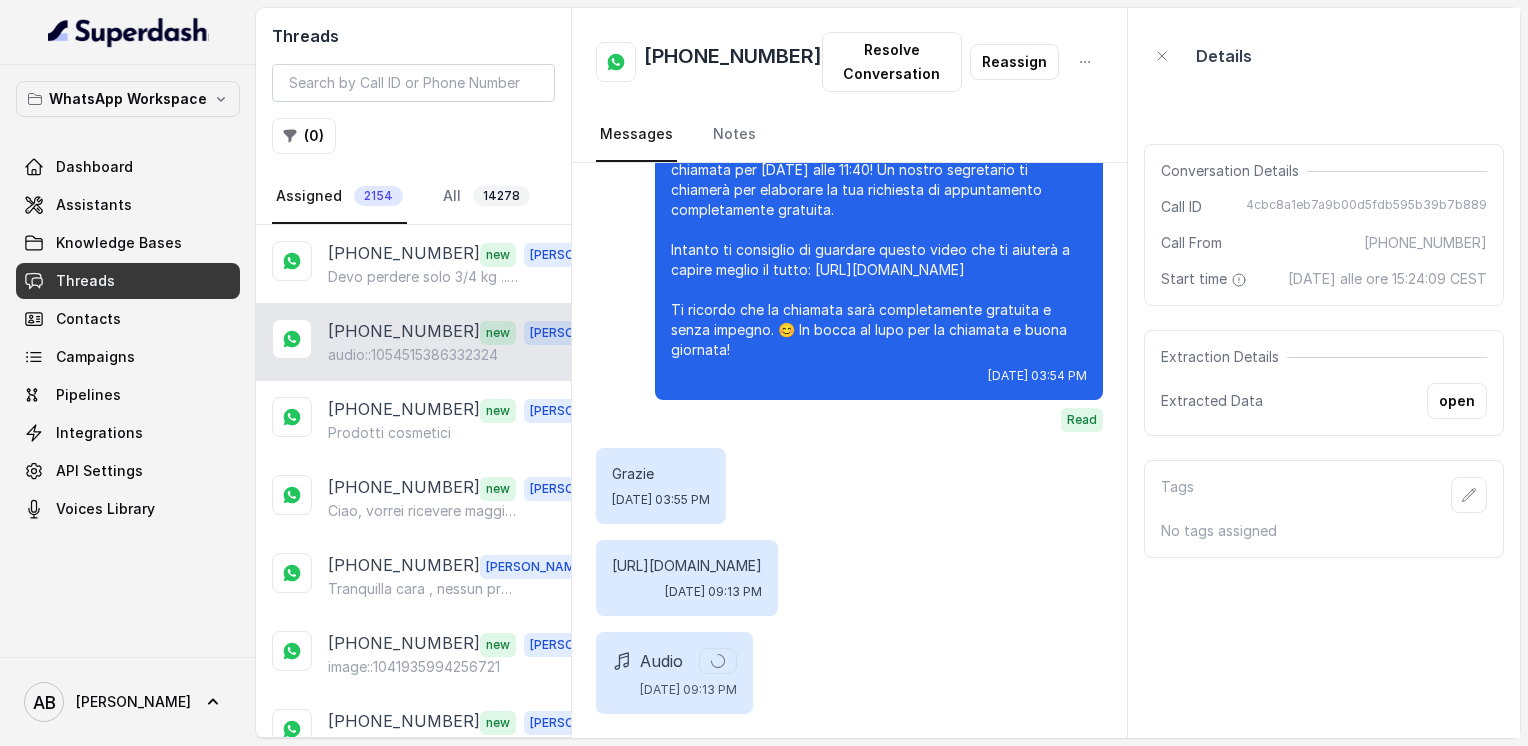 scroll, scrollTop: 2201, scrollLeft: 0, axis: vertical 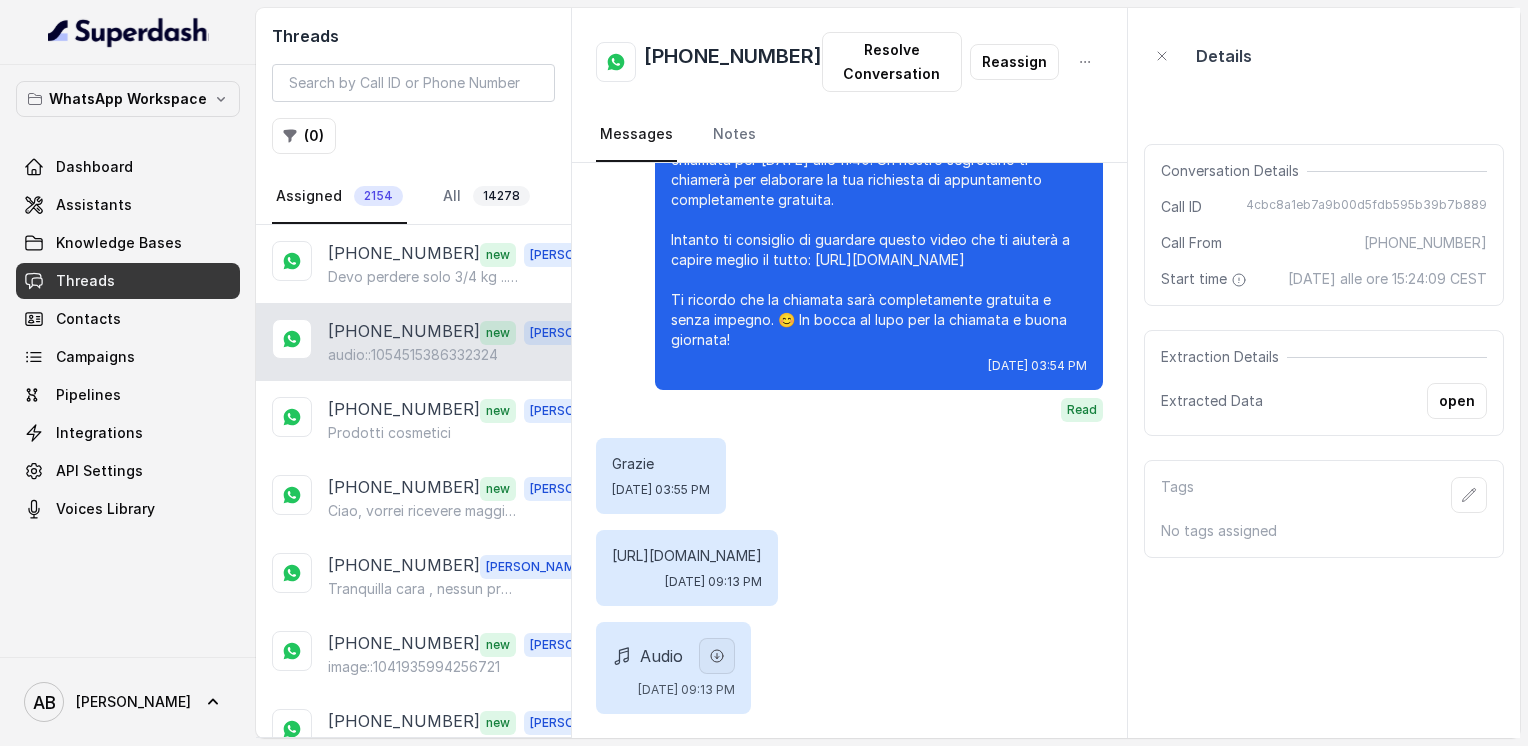 click at bounding box center (717, 656) 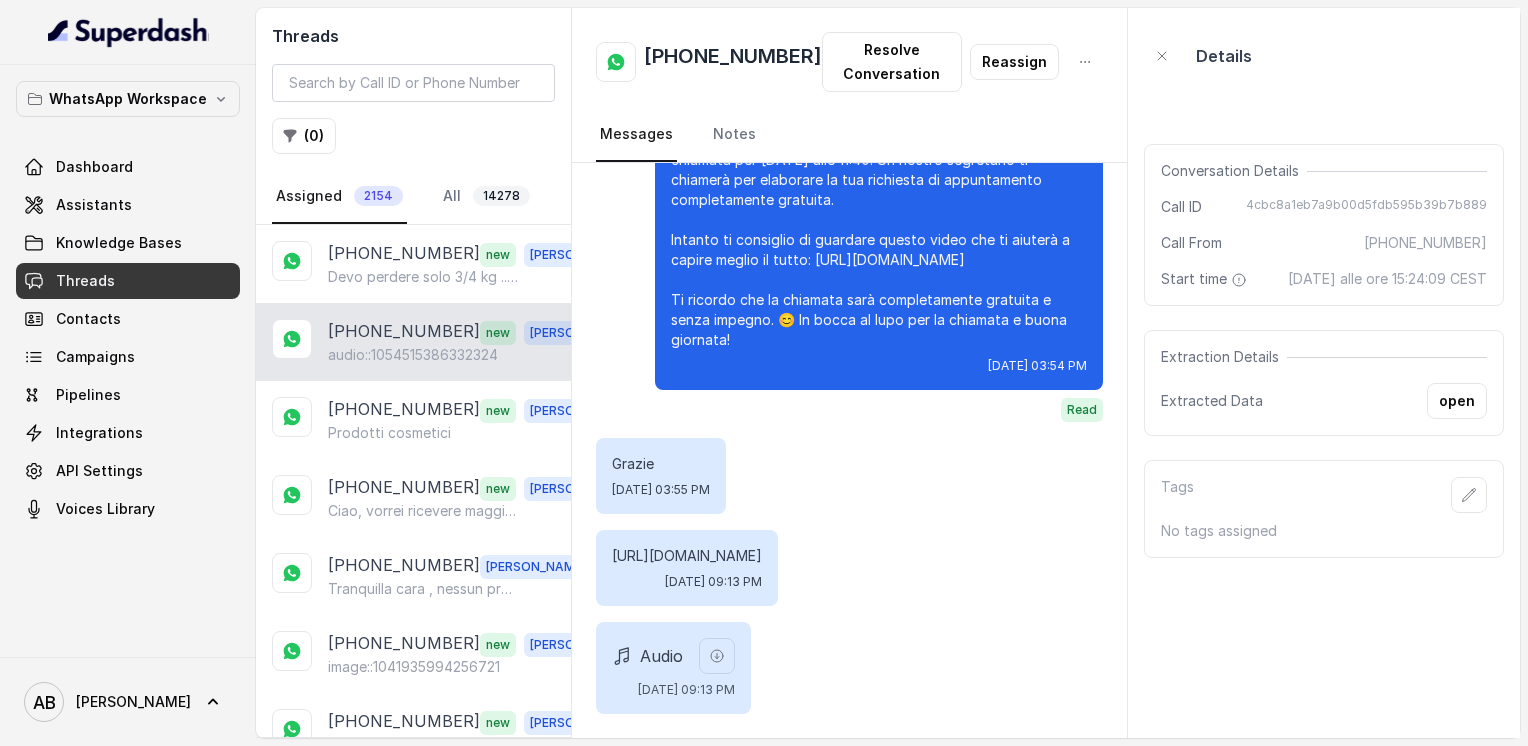 scroll, scrollTop: 2201, scrollLeft: 0, axis: vertical 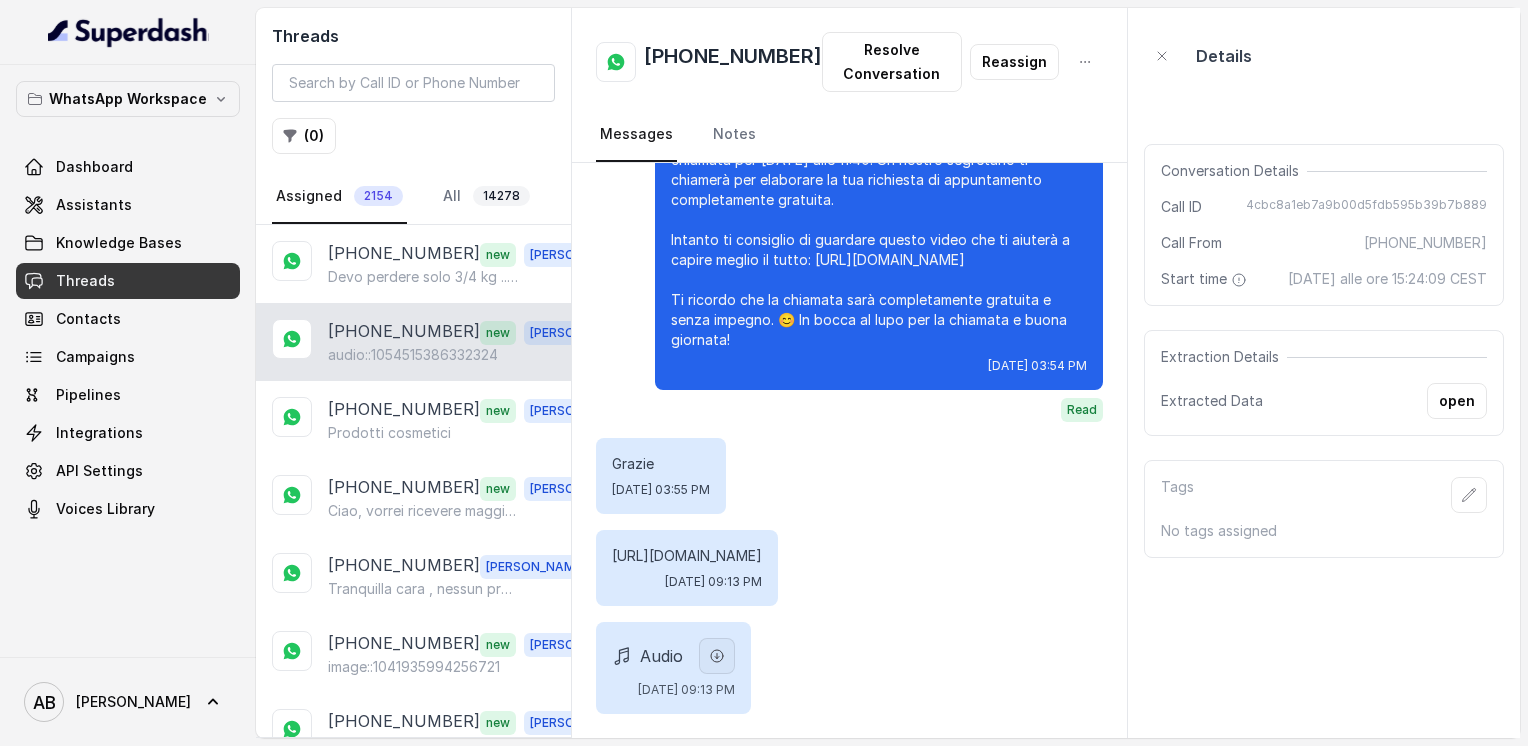 click at bounding box center (717, 656) 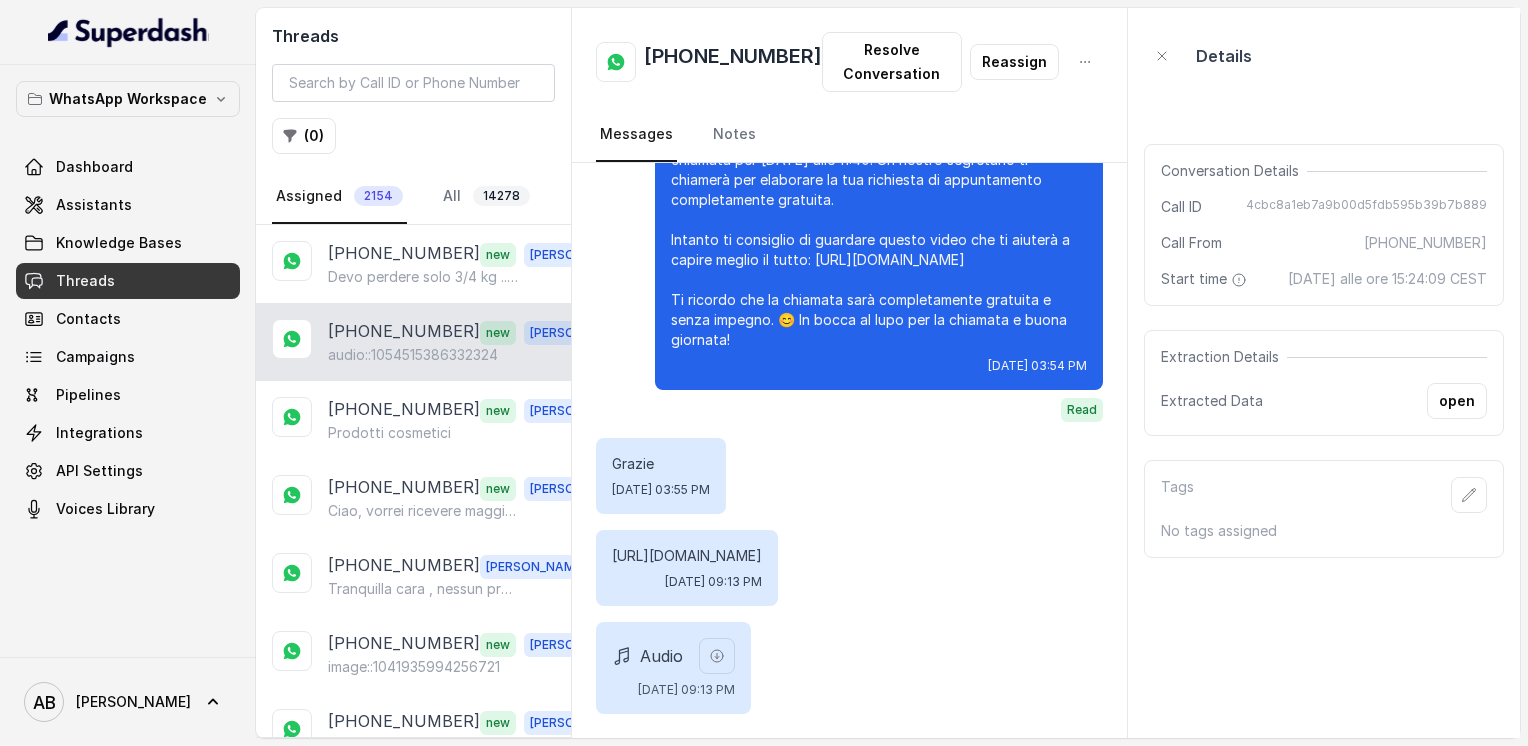 scroll, scrollTop: 2201, scrollLeft: 0, axis: vertical 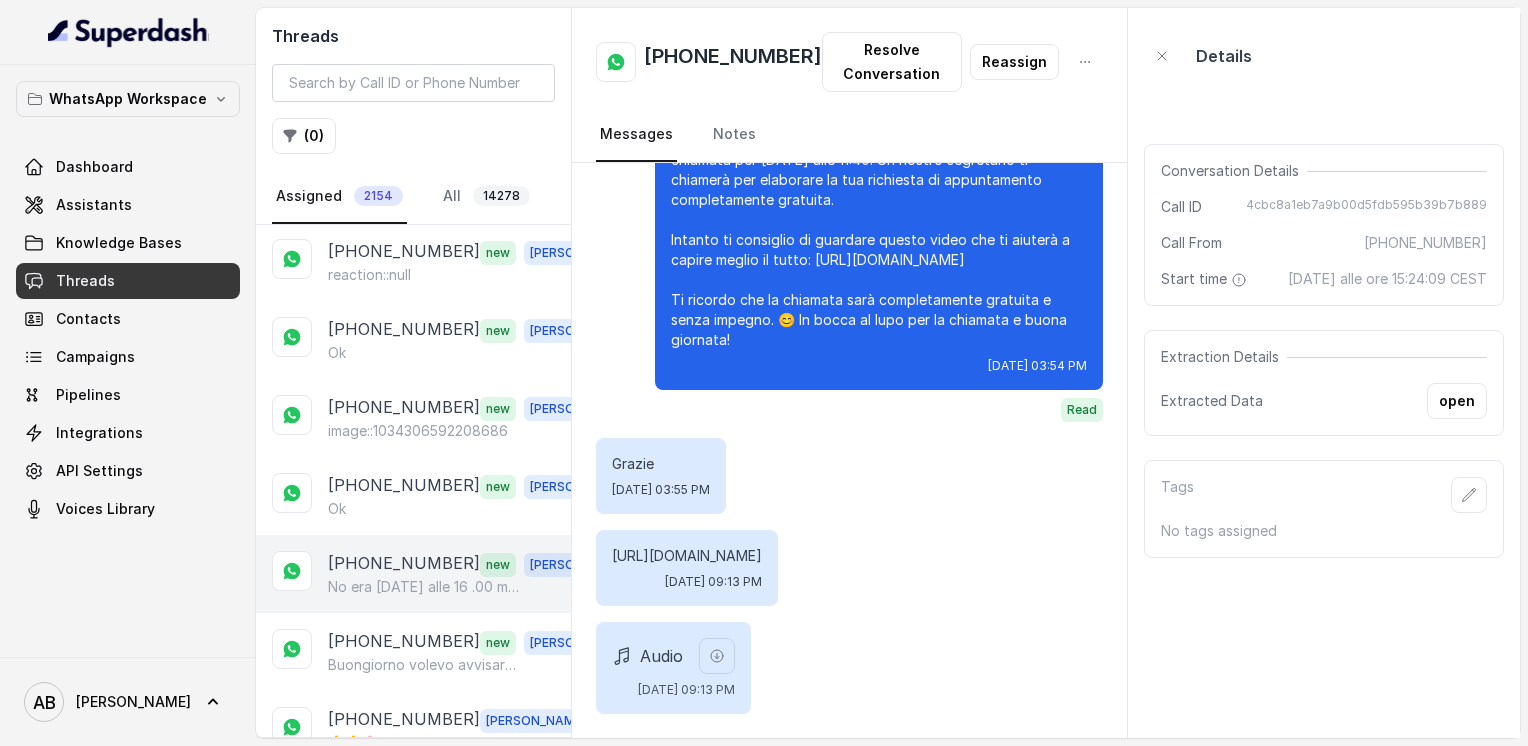 click on "[PHONE_NUMBER]" at bounding box center [404, 564] 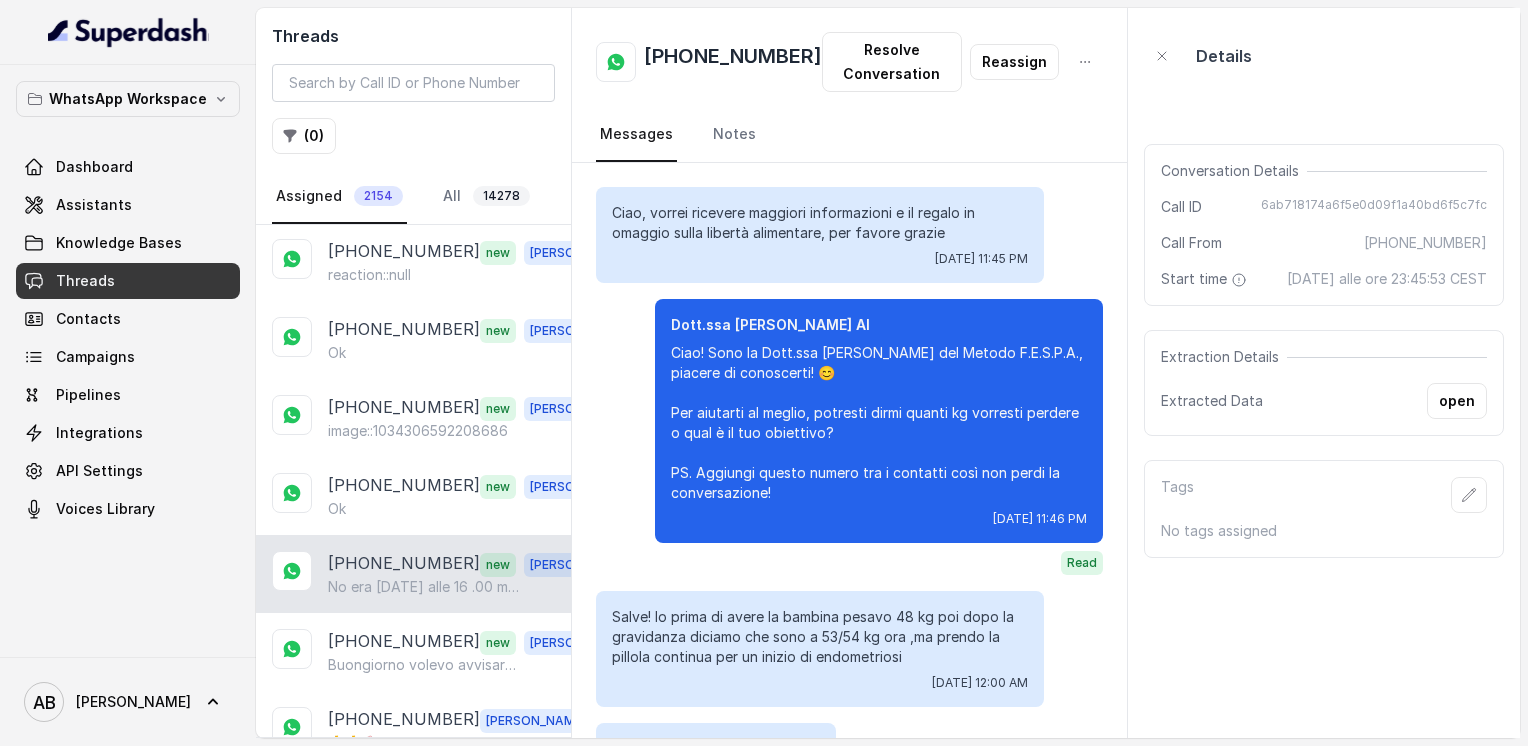 scroll, scrollTop: 4707, scrollLeft: 0, axis: vertical 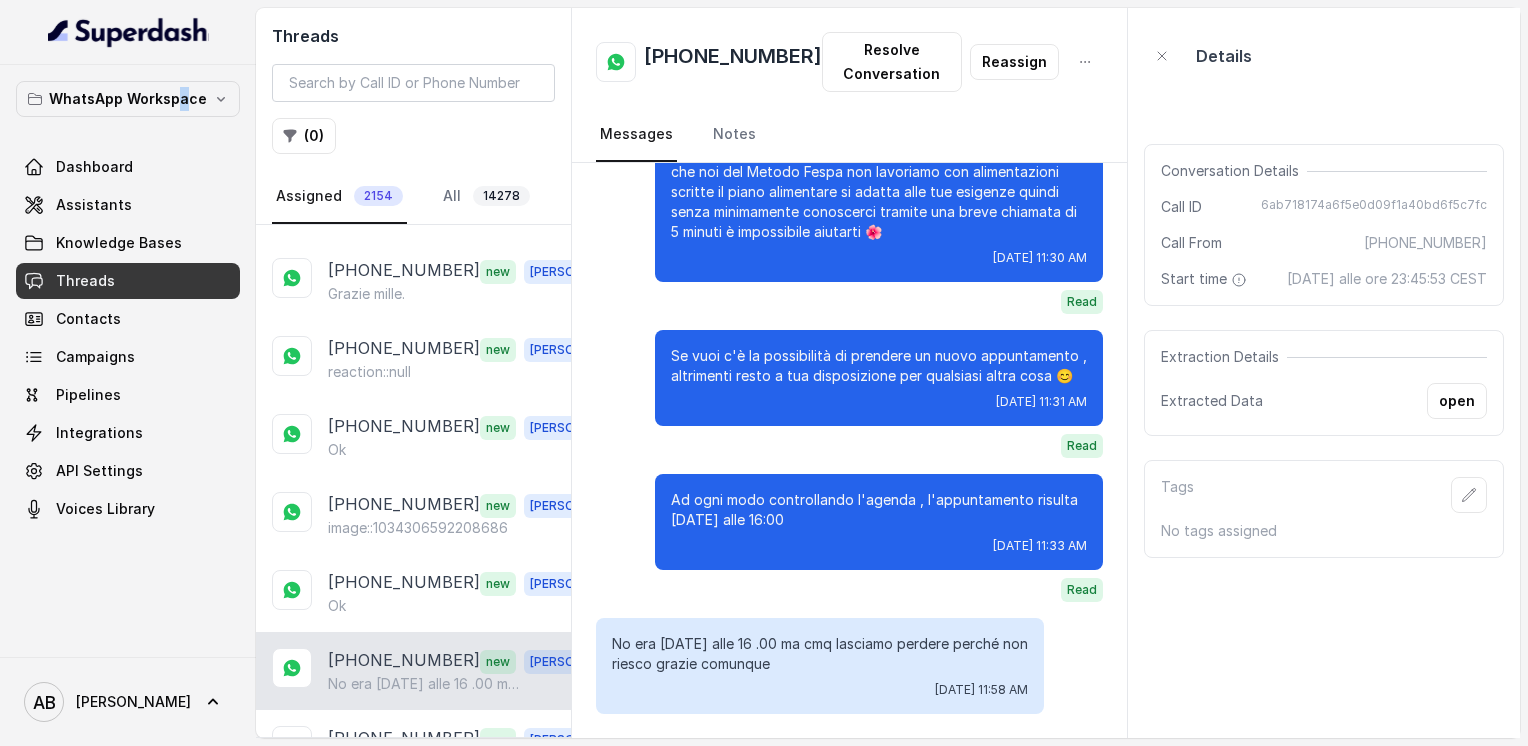 drag, startPoint x: 179, startPoint y: 117, endPoint x: 188, endPoint y: 92, distance: 26.57066 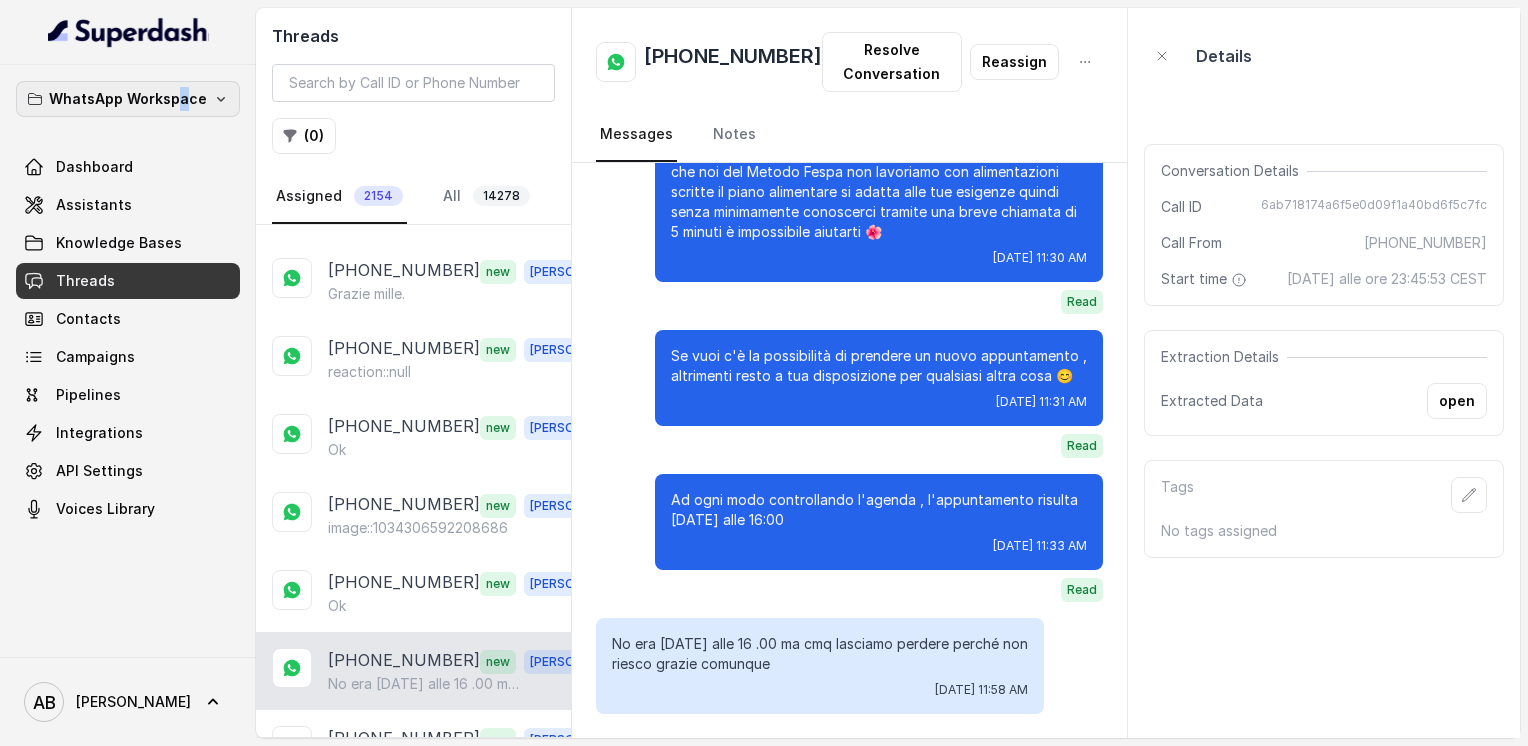 click on "WhatsApp Workspace" at bounding box center (128, 99) 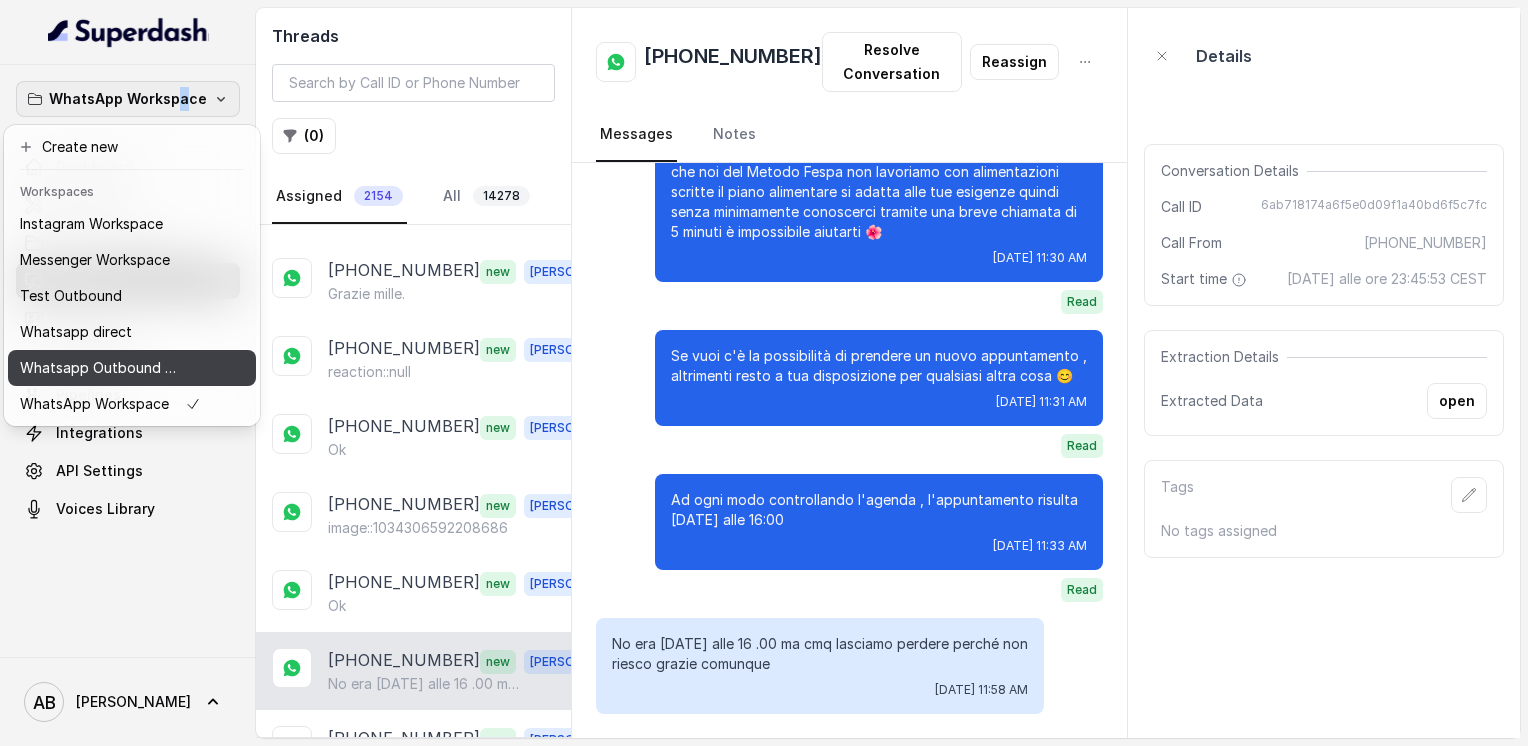 click on "Whatsapp Outbound Workspace" at bounding box center [100, 368] 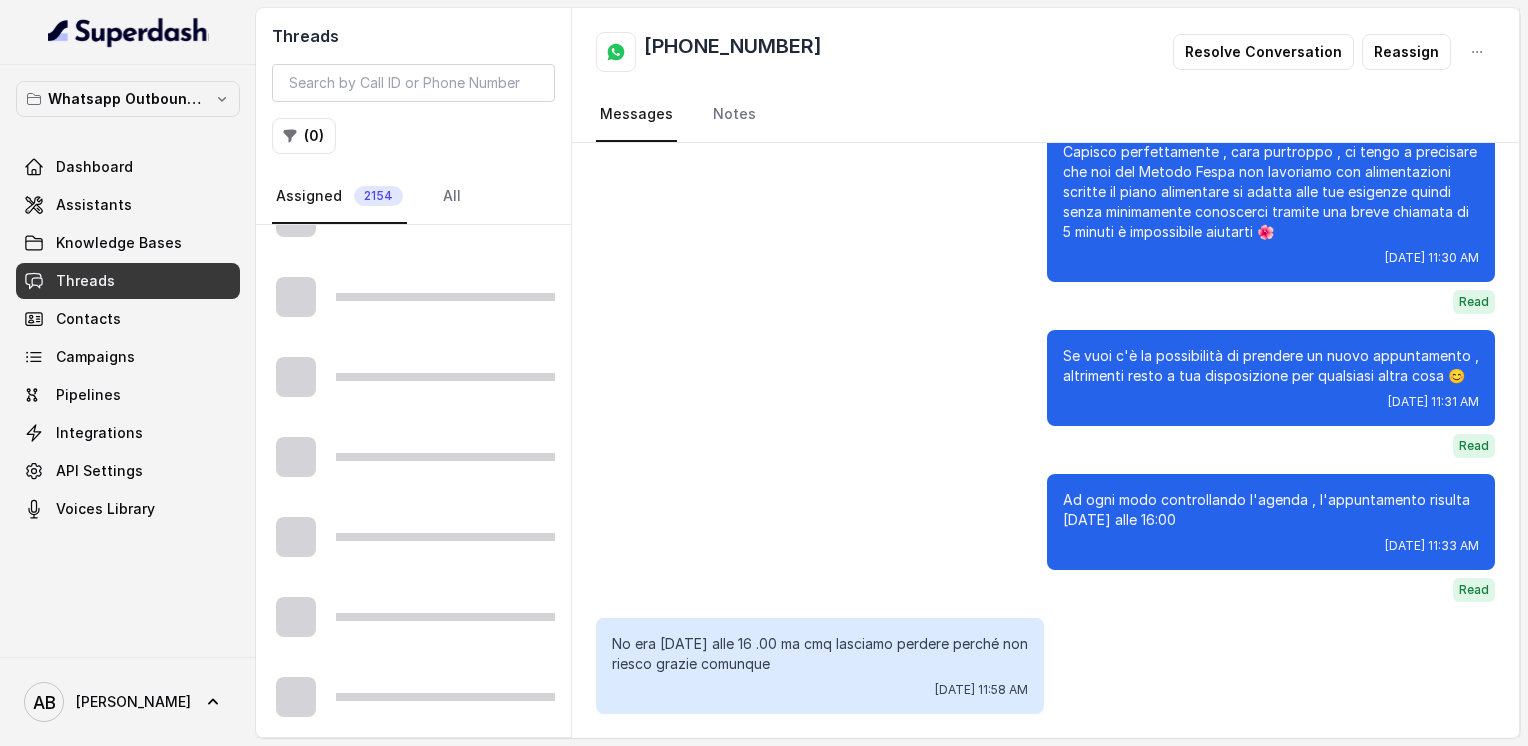 scroll, scrollTop: 1085, scrollLeft: 0, axis: vertical 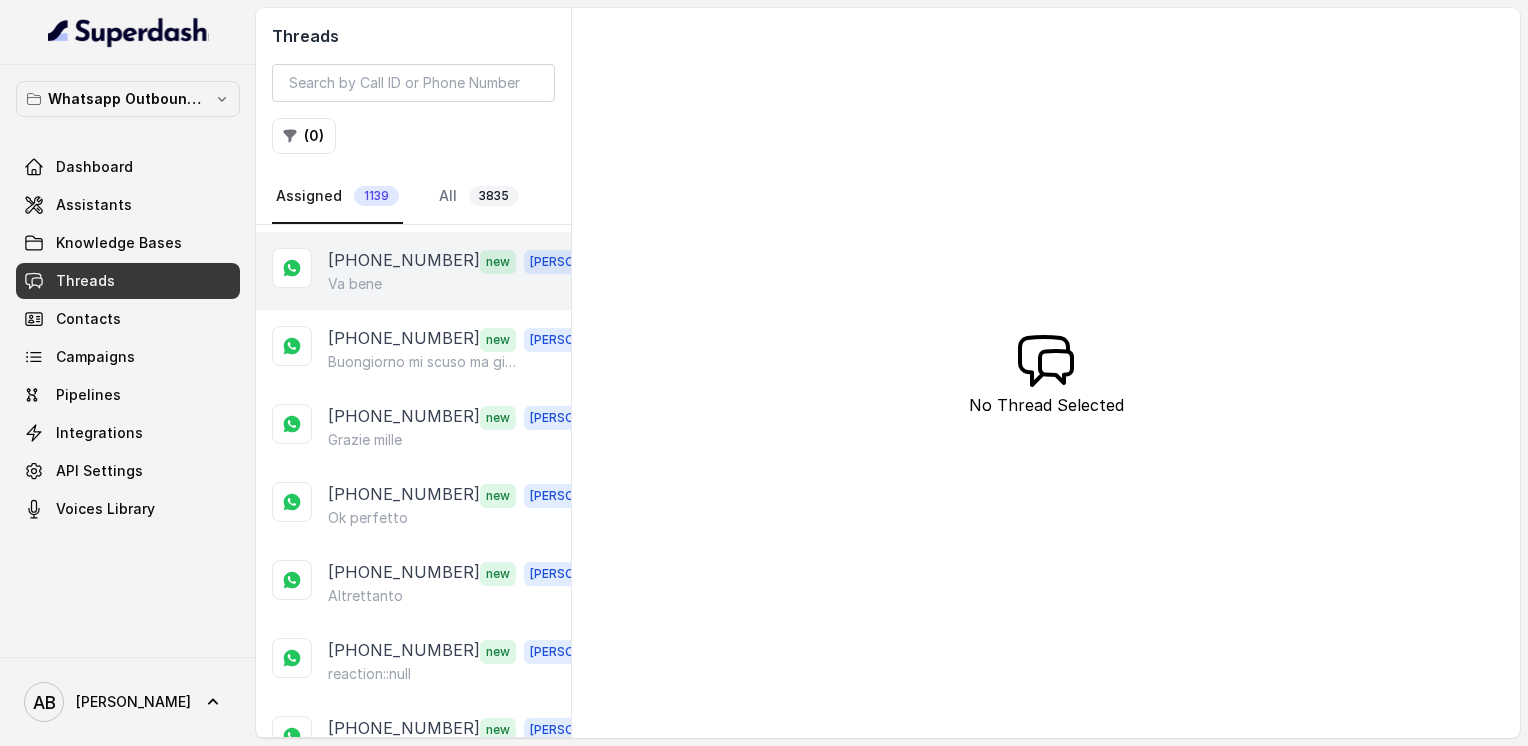 click on "Va bene" at bounding box center [355, 284] 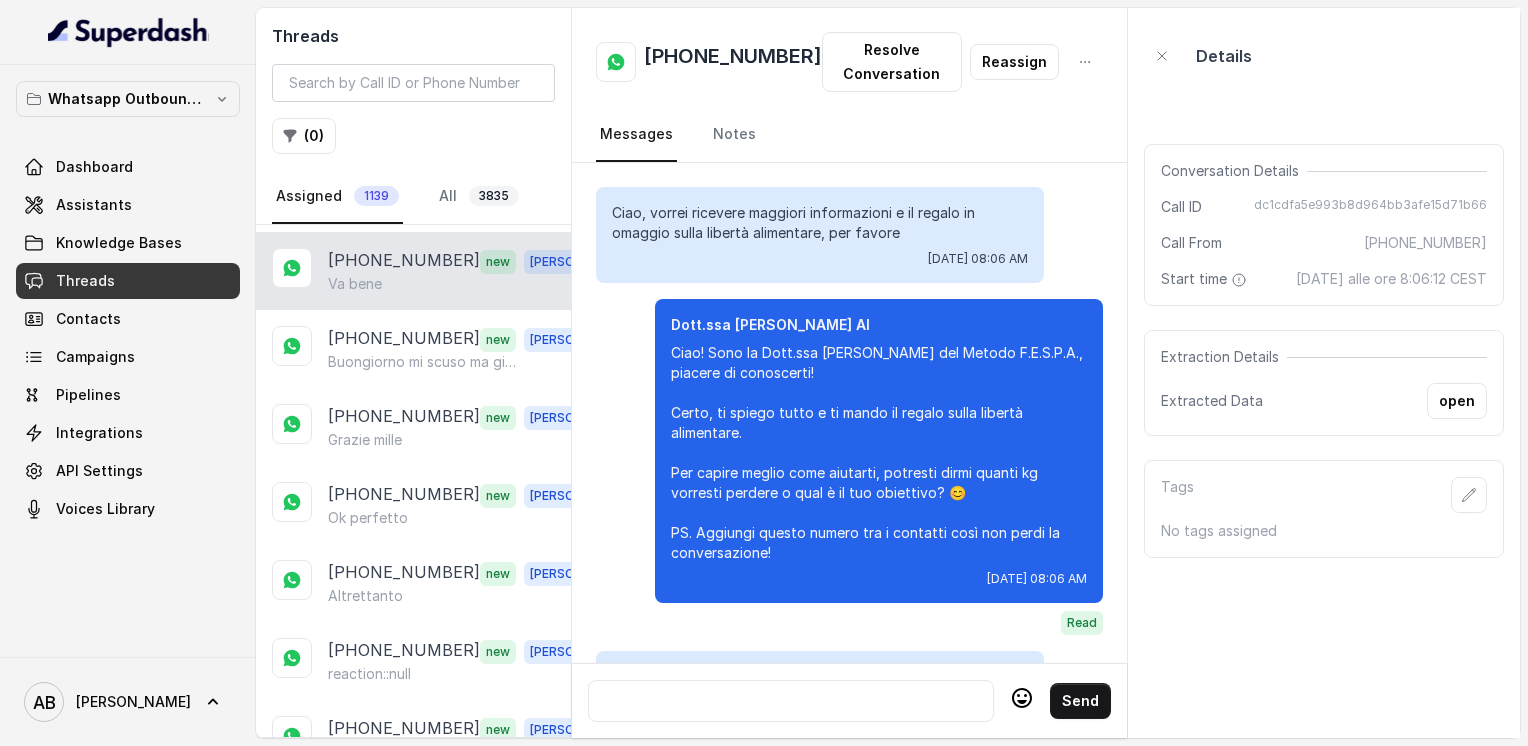 scroll, scrollTop: 2696, scrollLeft: 0, axis: vertical 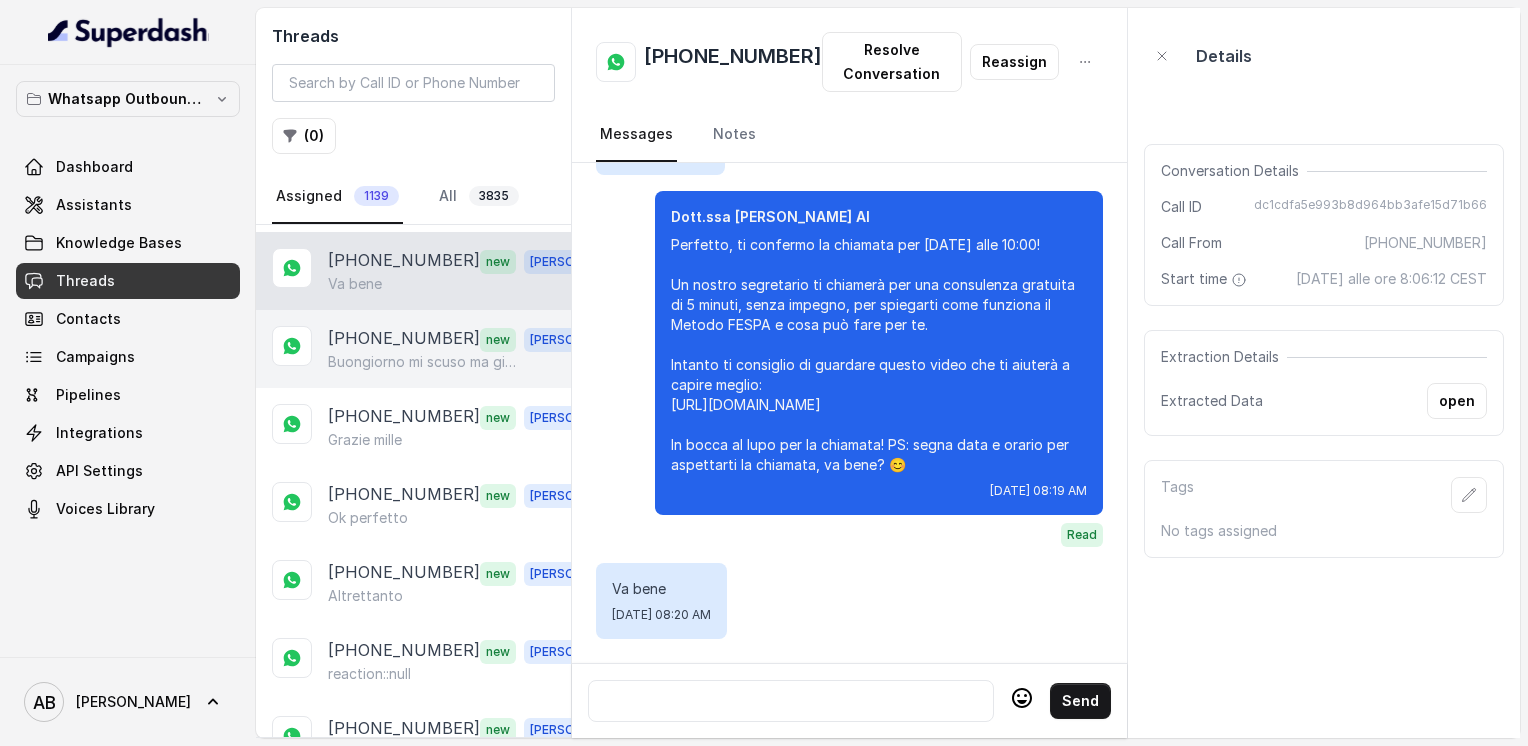 click on "Buongiorno  mi scuso ma già ho rimediato mi dispiace sarà per un altra volta grazie" at bounding box center [424, 362] 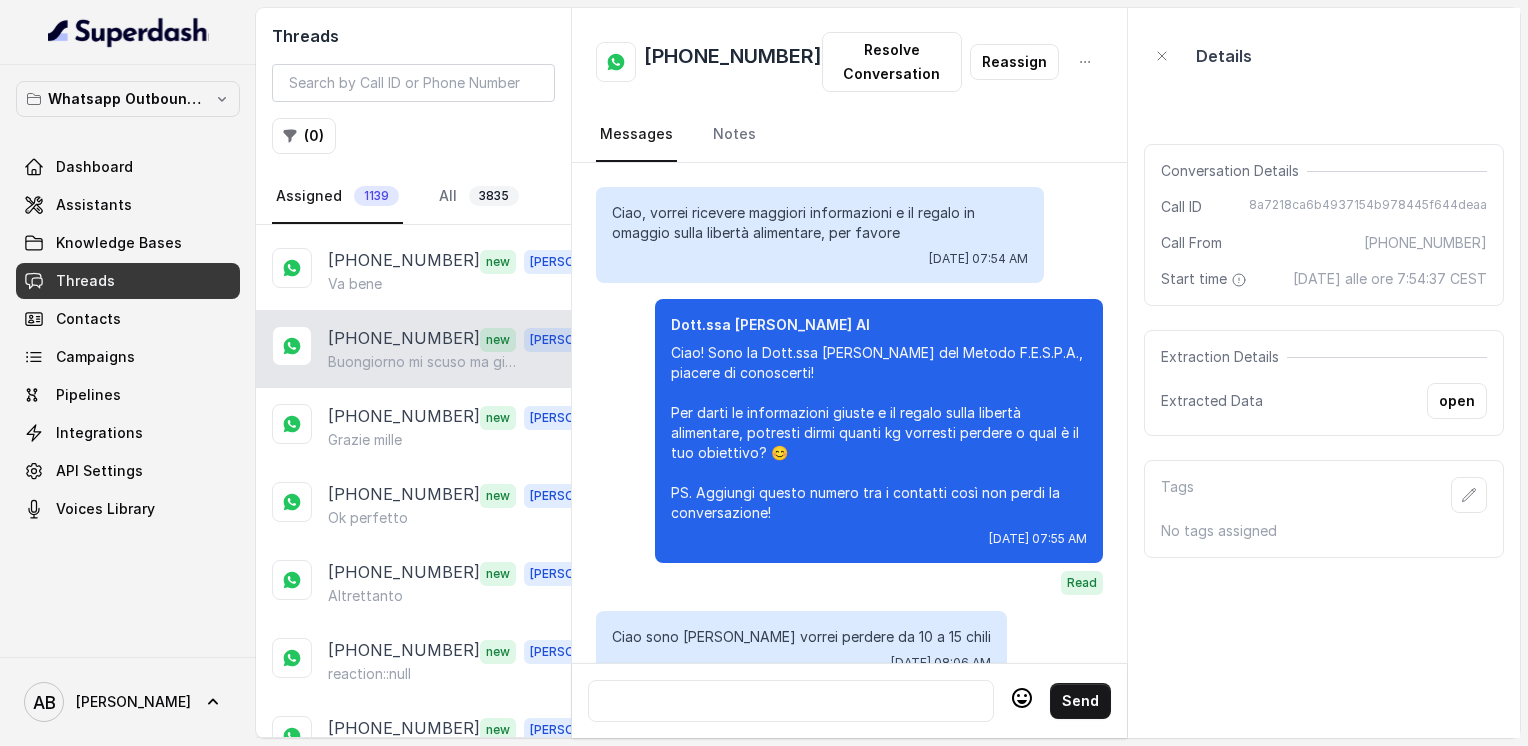 scroll, scrollTop: 3104, scrollLeft: 0, axis: vertical 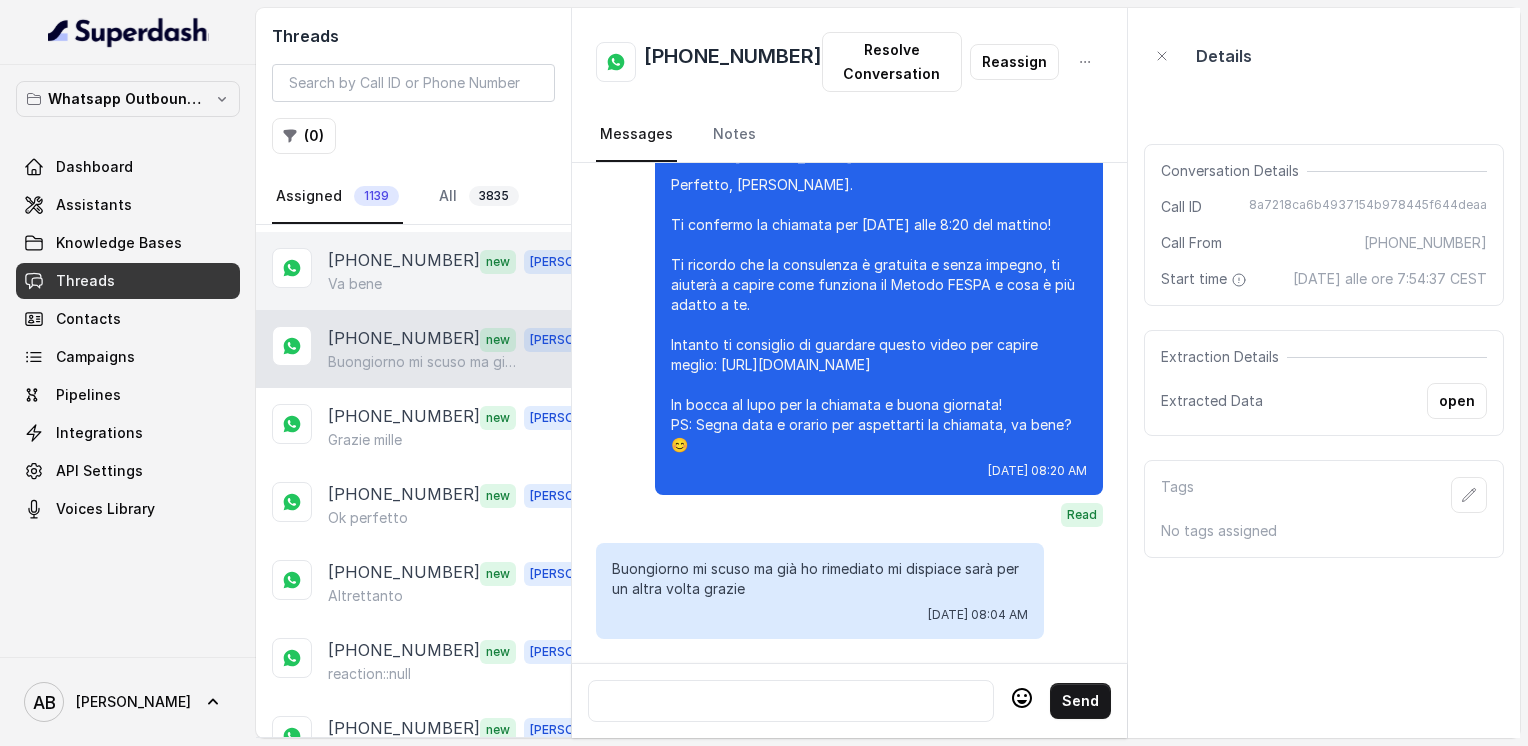 click on "Va bene" at bounding box center (469, 284) 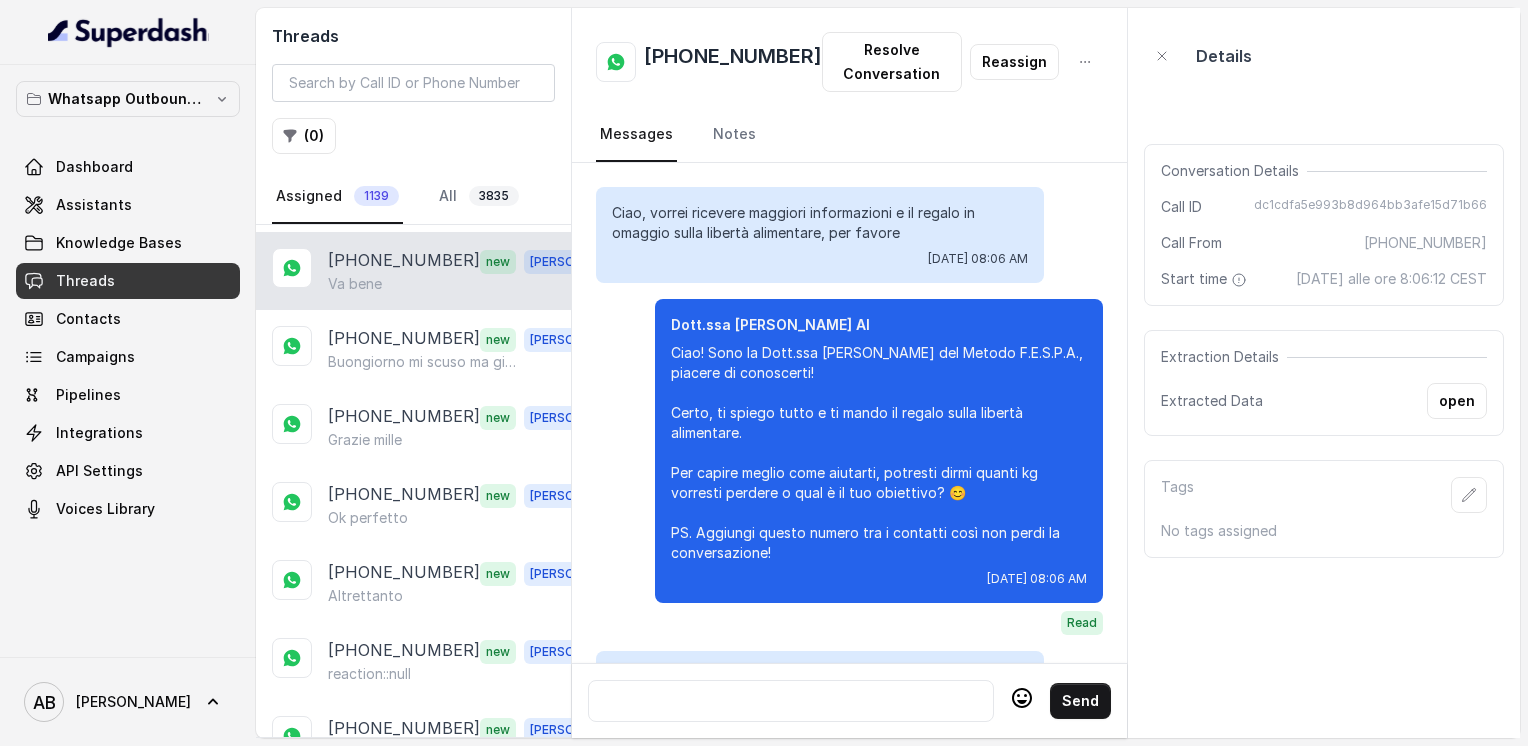 scroll, scrollTop: 2696, scrollLeft: 0, axis: vertical 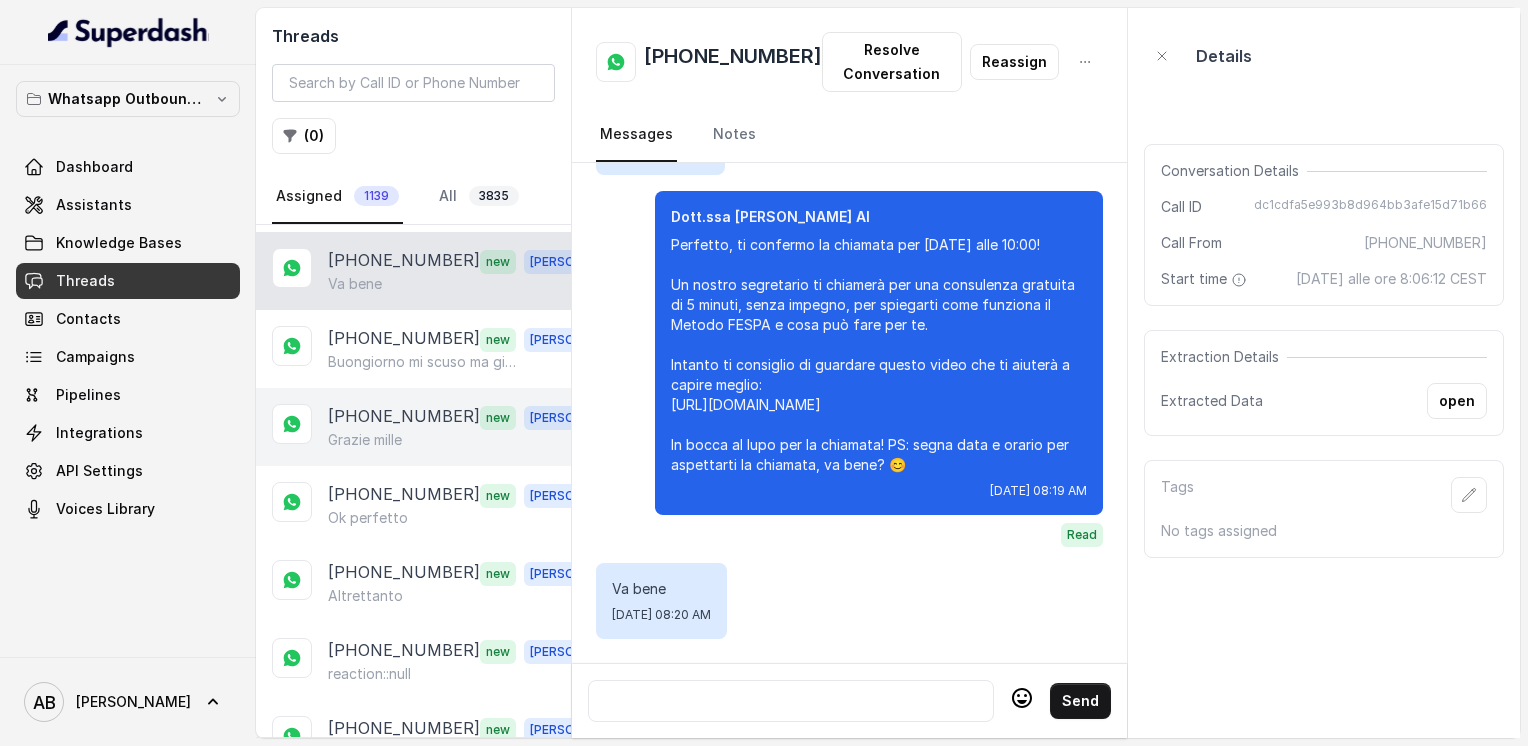 click on "[PHONE_NUMBER]" at bounding box center (404, 417) 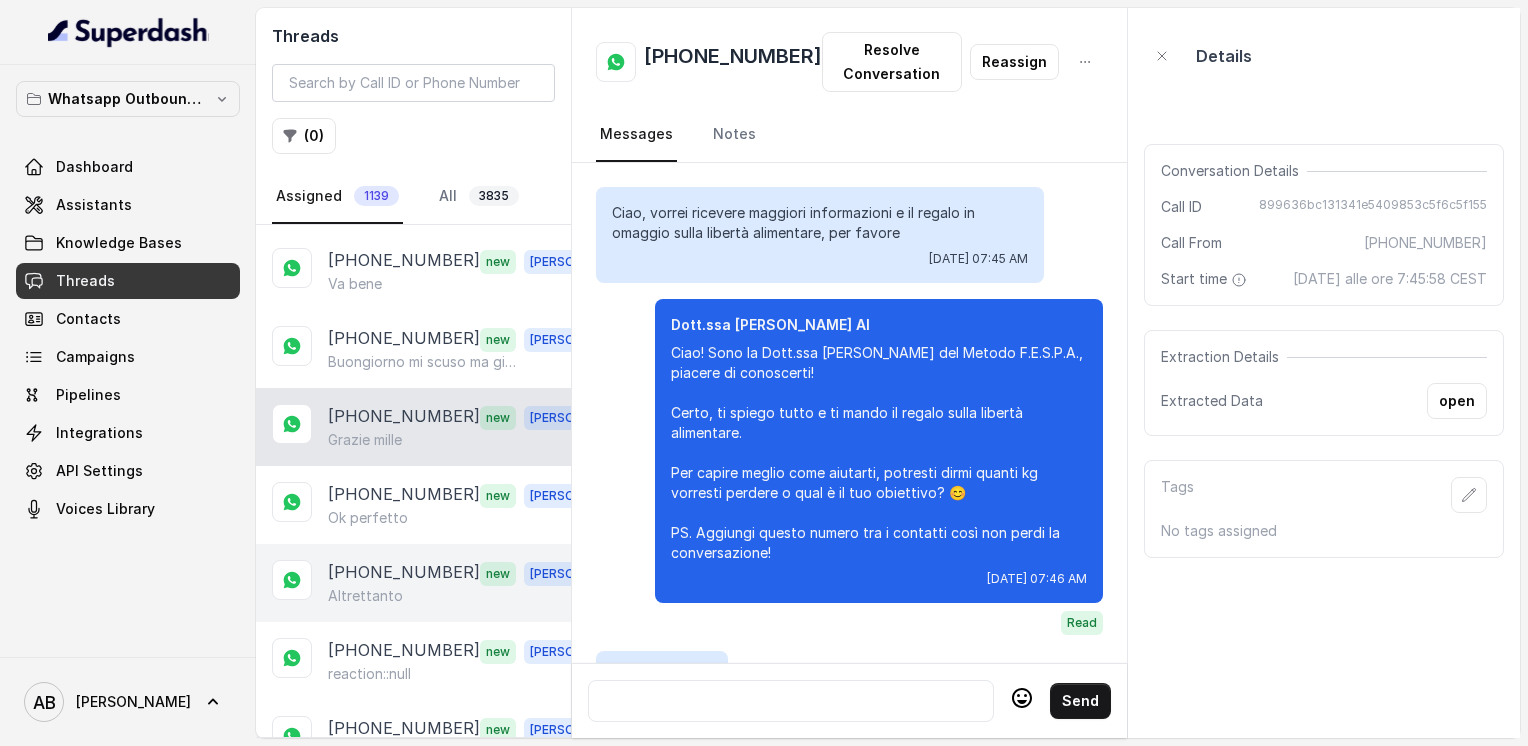 scroll, scrollTop: 1676, scrollLeft: 0, axis: vertical 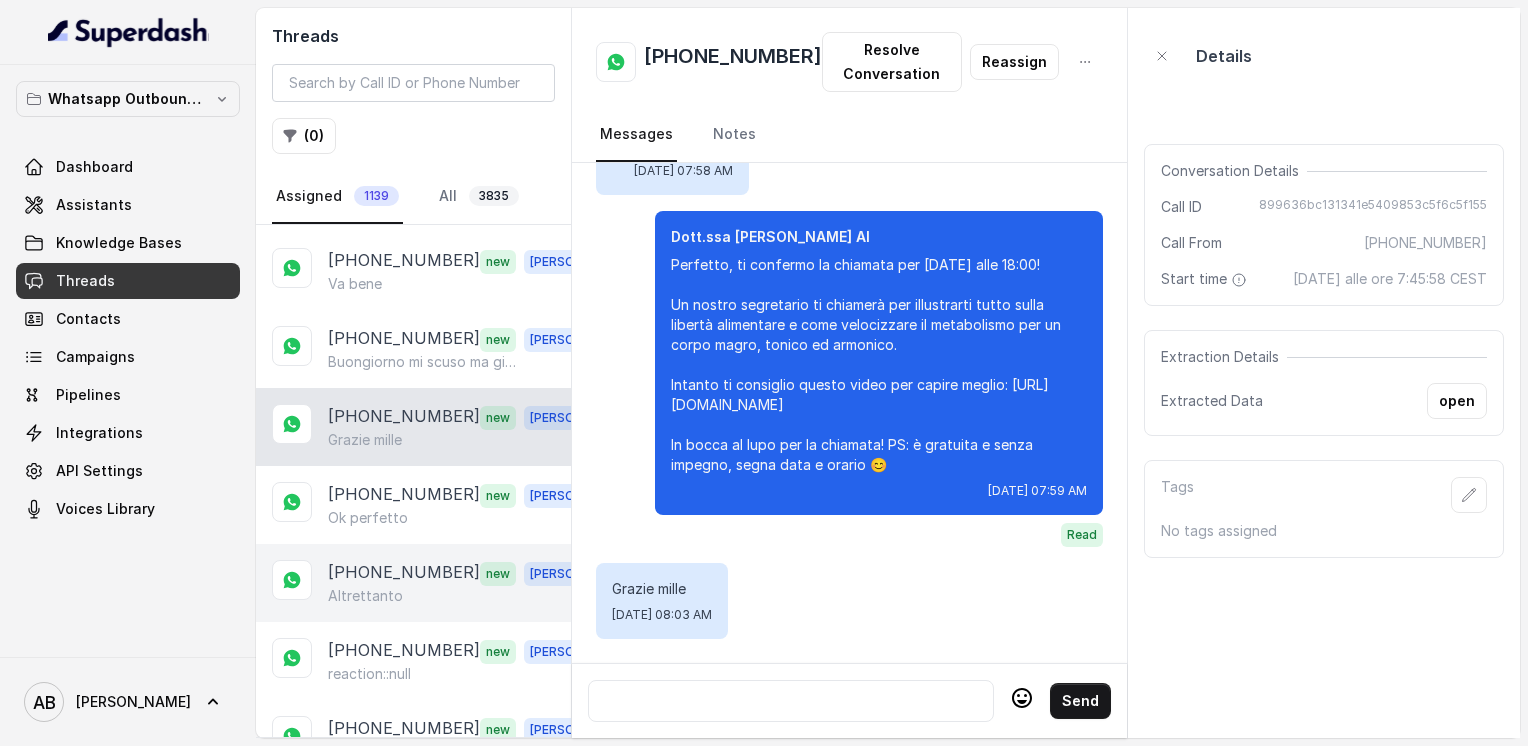click on "Altrettanto" at bounding box center [365, 596] 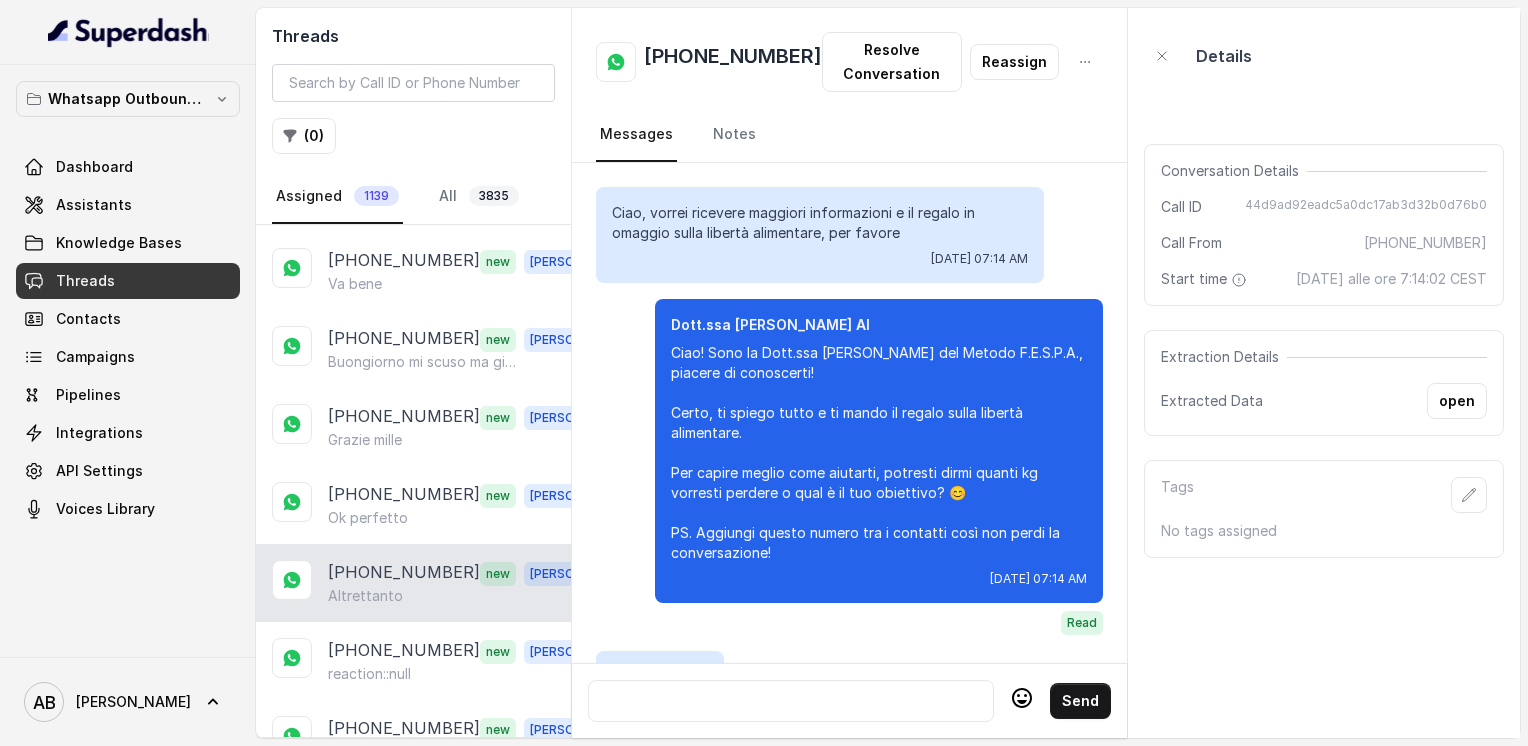 scroll, scrollTop: 2256, scrollLeft: 0, axis: vertical 